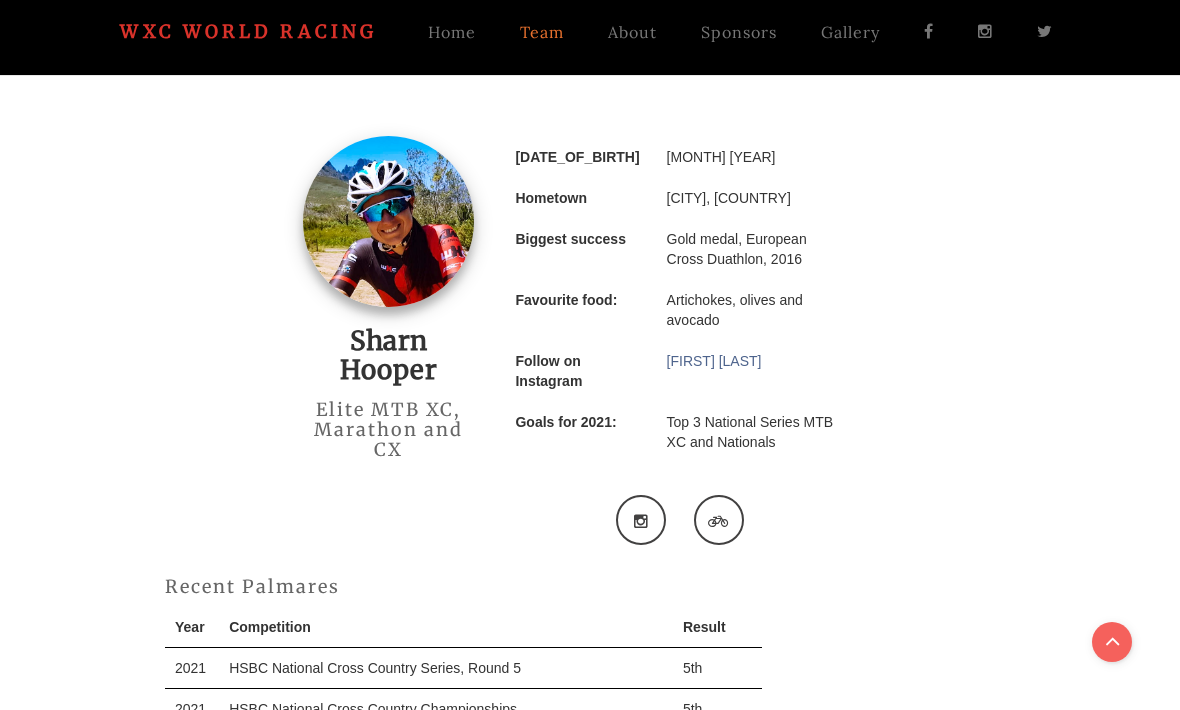 scroll, scrollTop: 0, scrollLeft: 0, axis: both 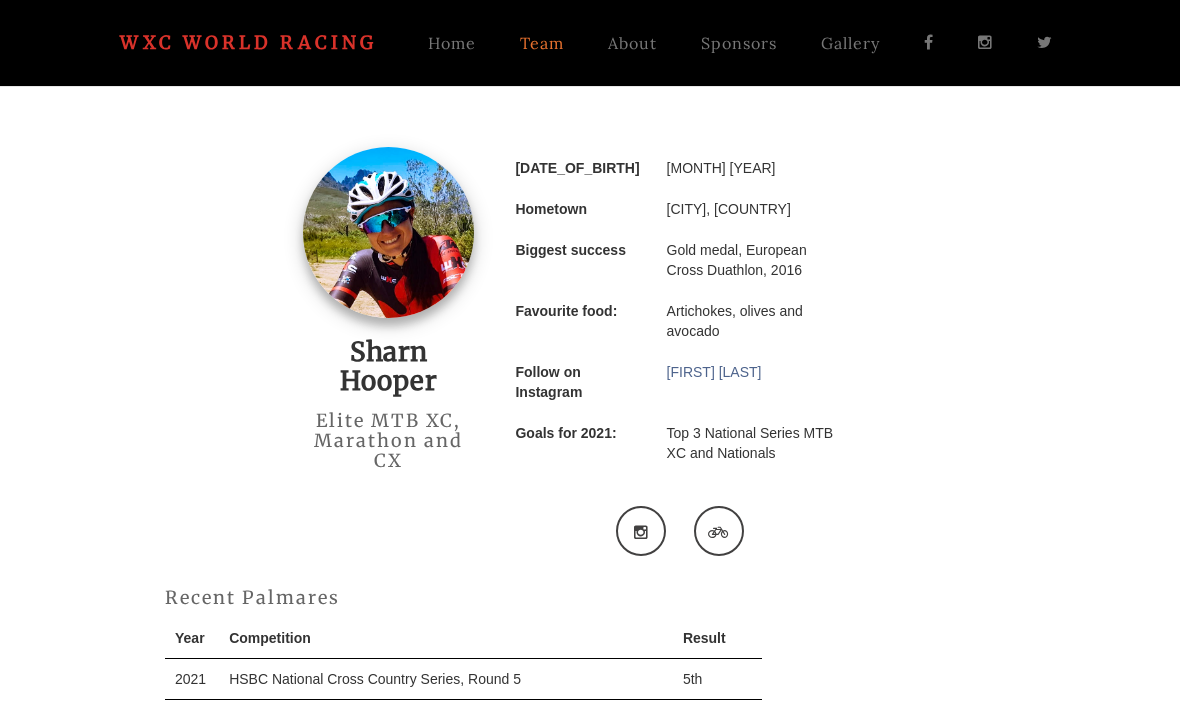 click on "Home" at bounding box center (452, 43) 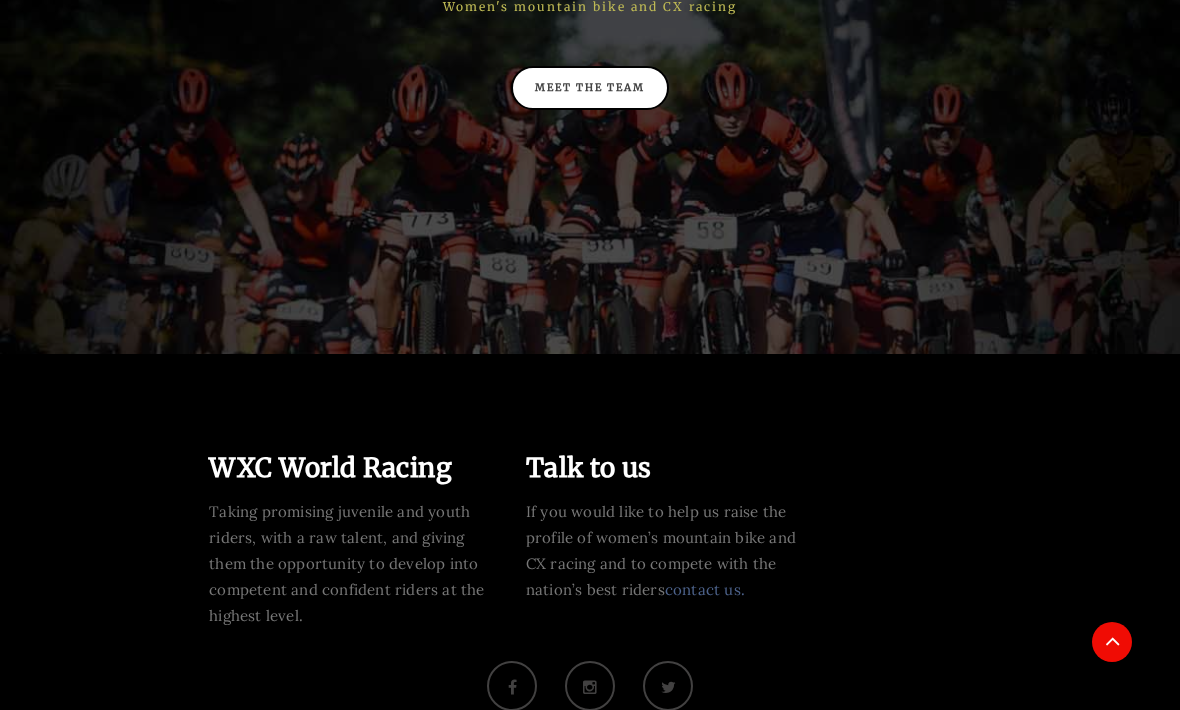 scroll, scrollTop: 0, scrollLeft: 0, axis: both 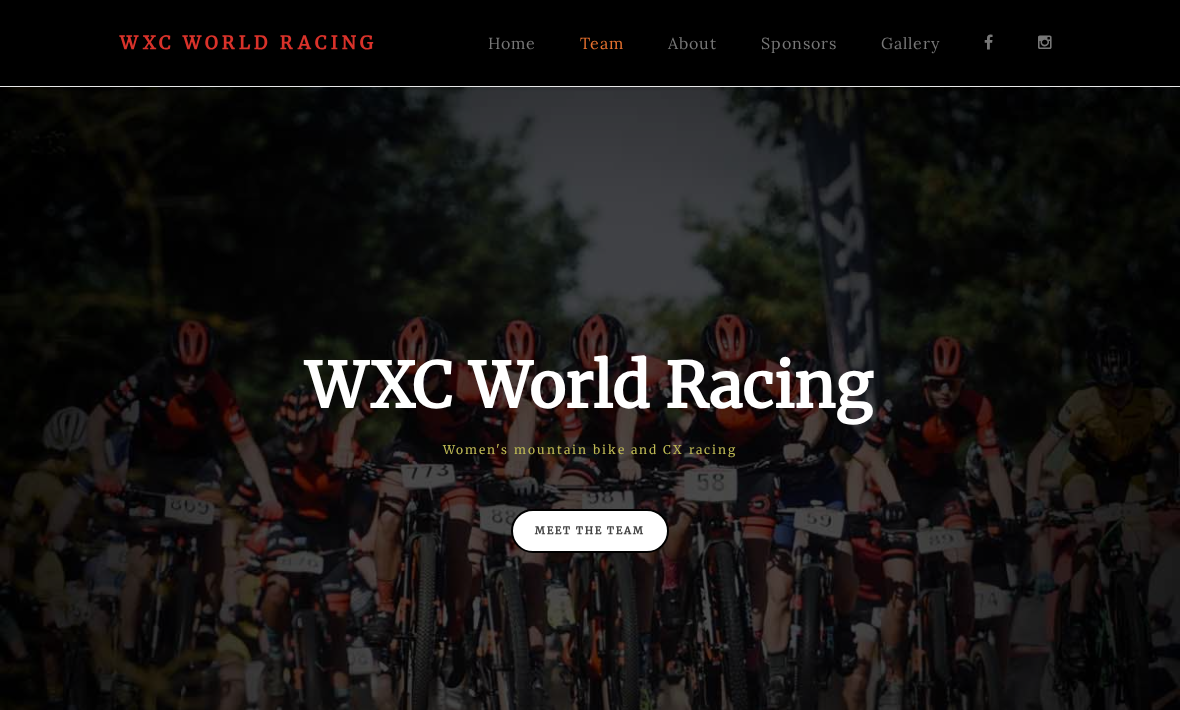 click on "Home" at bounding box center [512, 43] 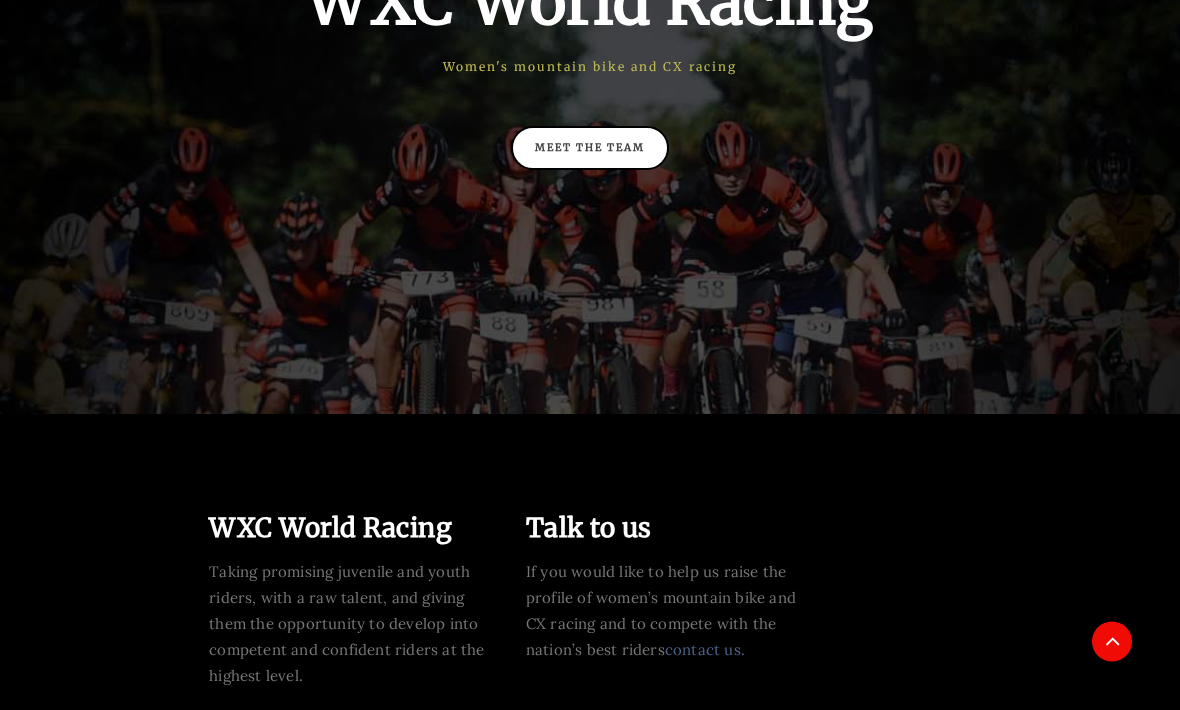 scroll, scrollTop: 383, scrollLeft: 0, axis: vertical 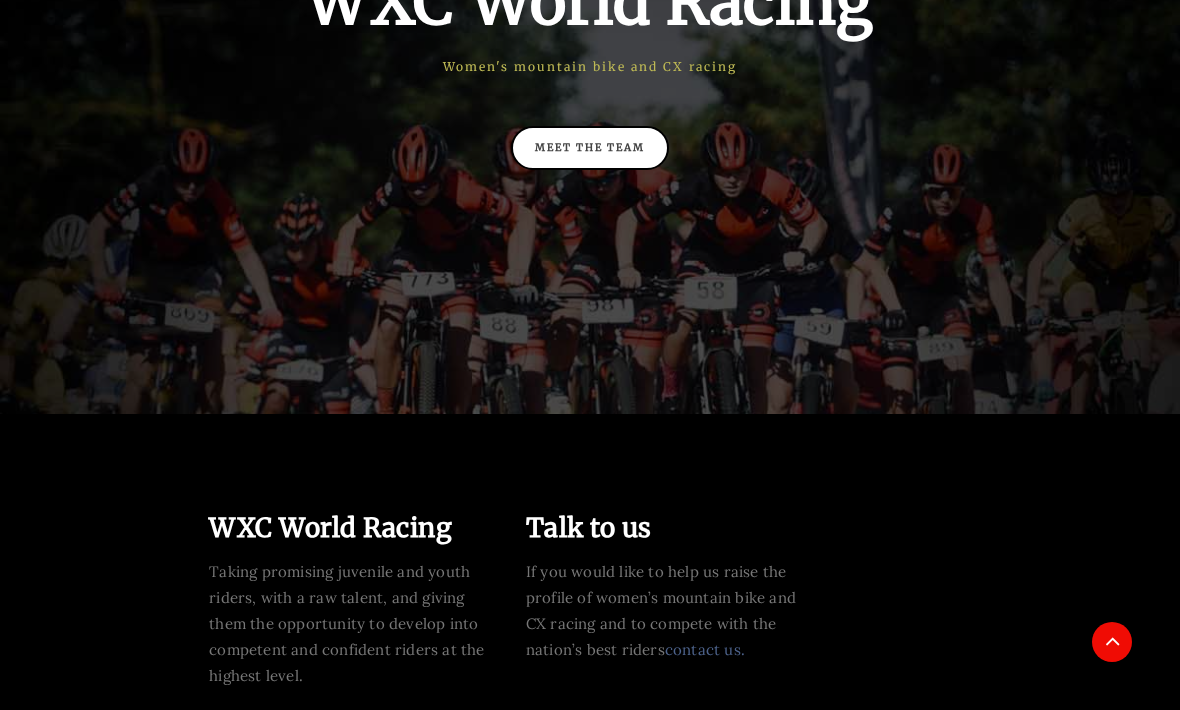 click on "Meet the team" at bounding box center [590, 148] 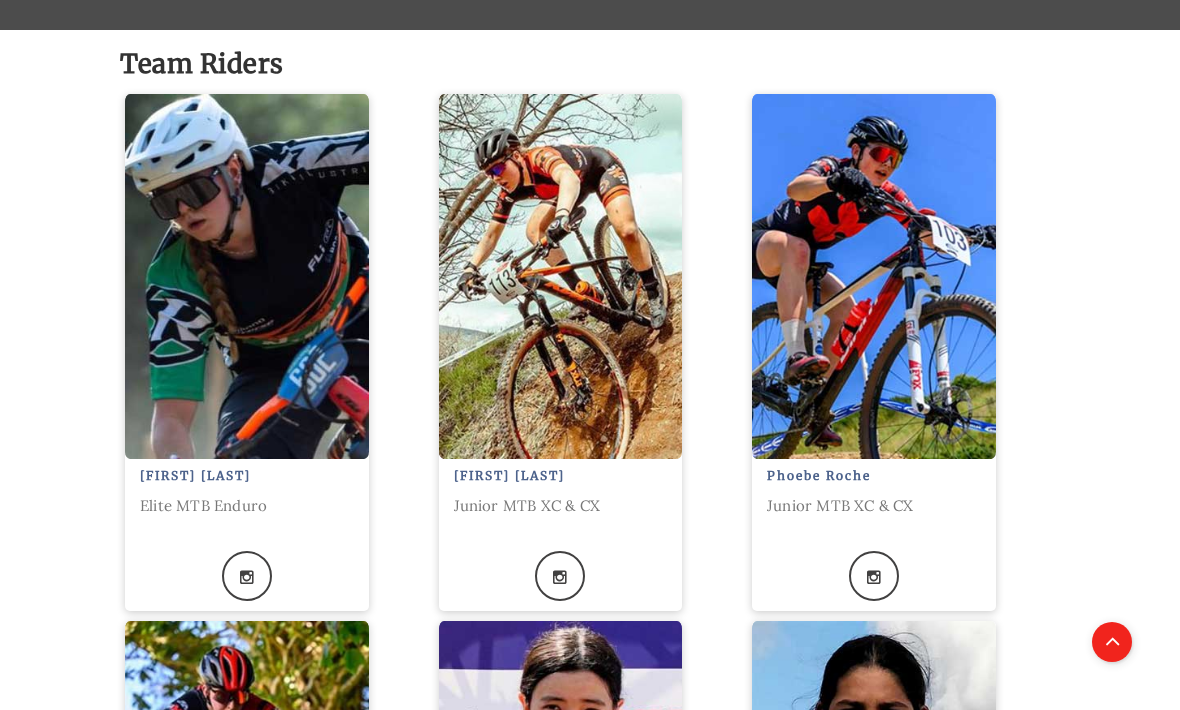 scroll, scrollTop: 0, scrollLeft: 0, axis: both 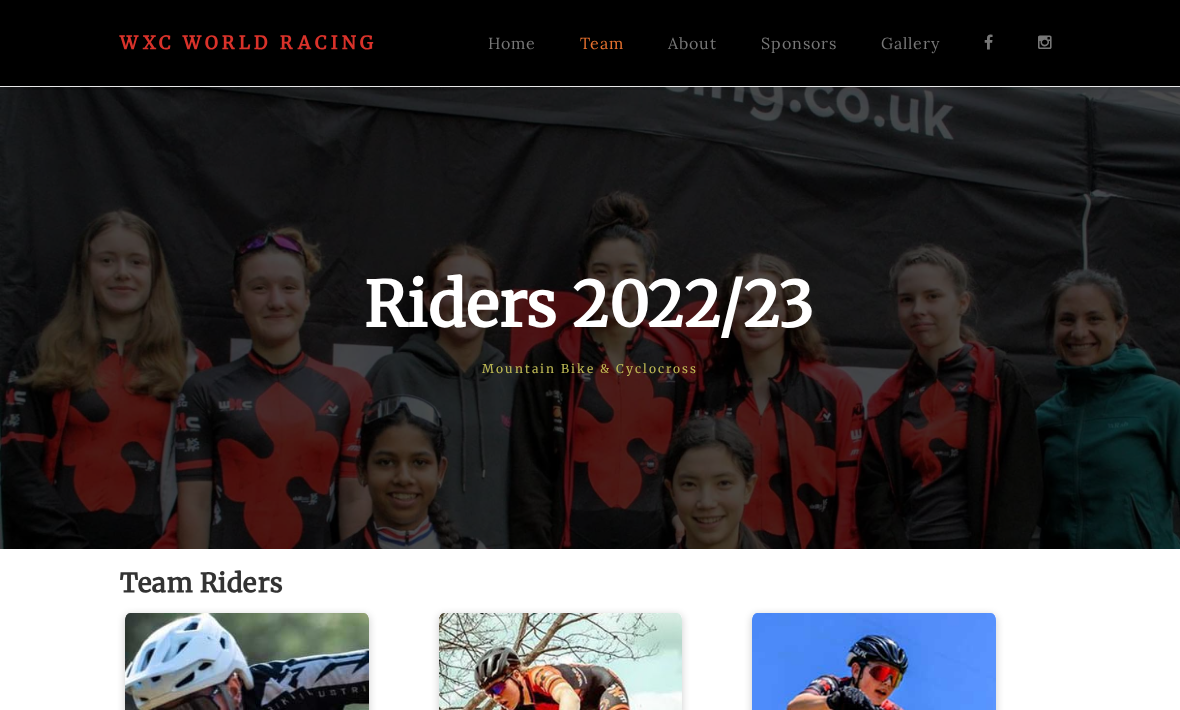 click on "About" at bounding box center [692, 43] 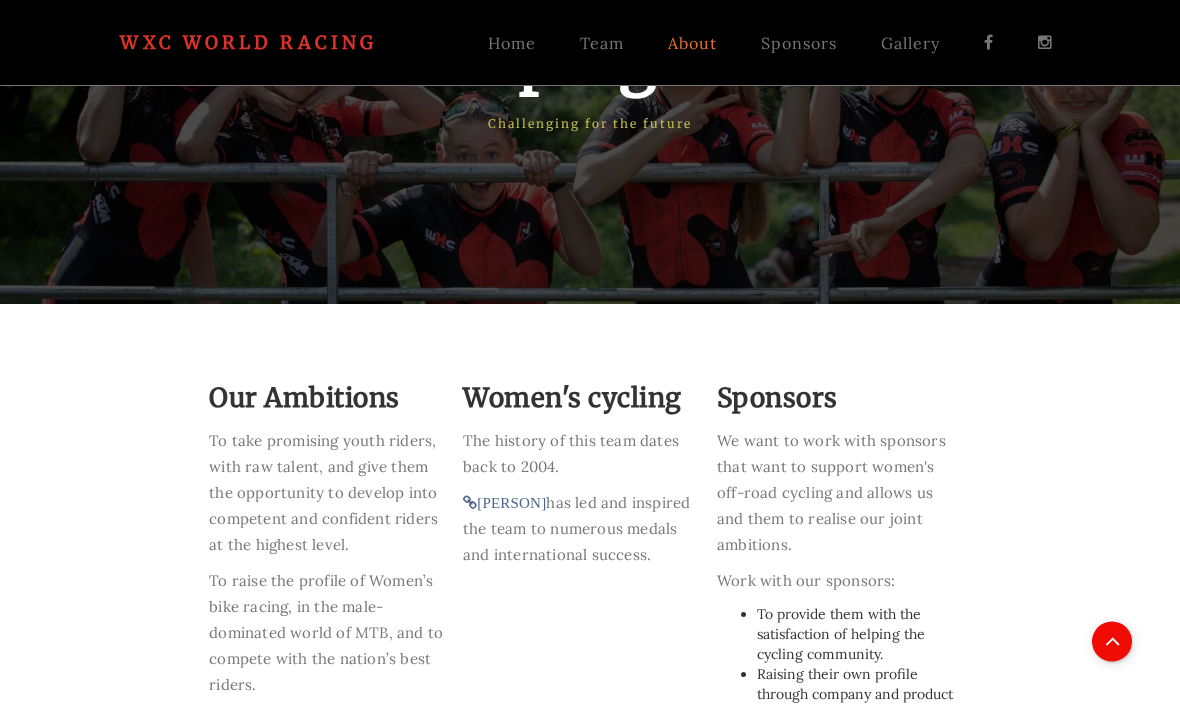 scroll, scrollTop: 0, scrollLeft: 0, axis: both 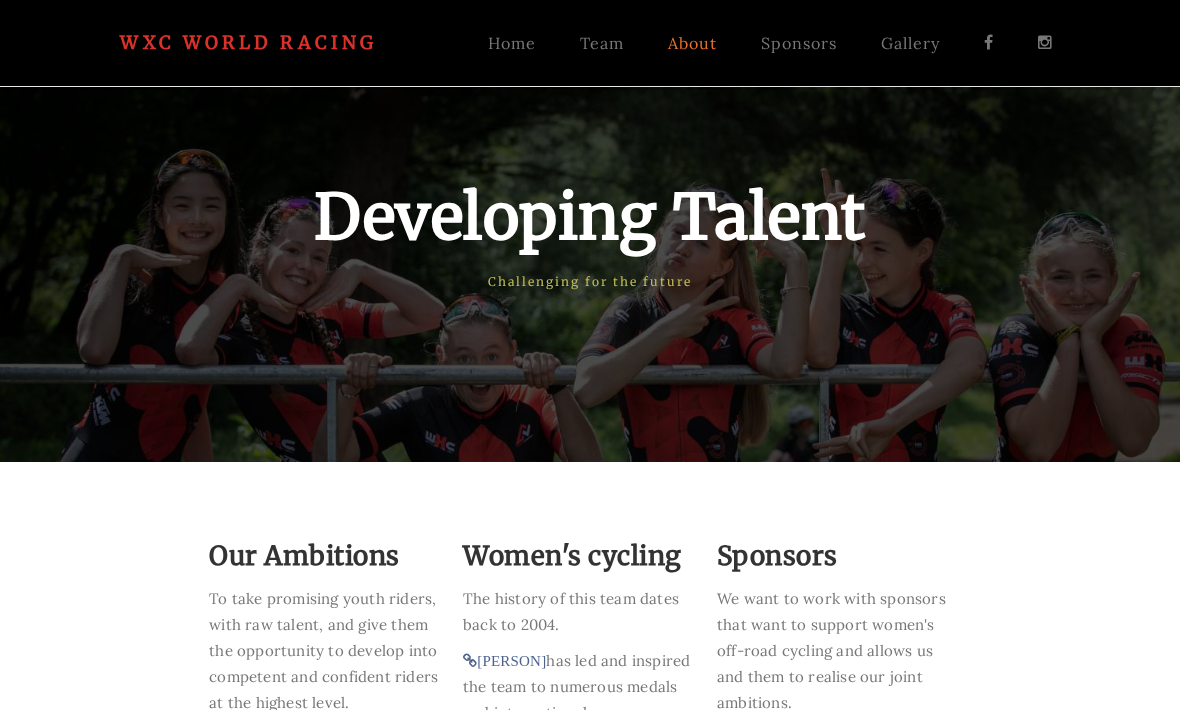 click on "Gallery" at bounding box center [910, 43] 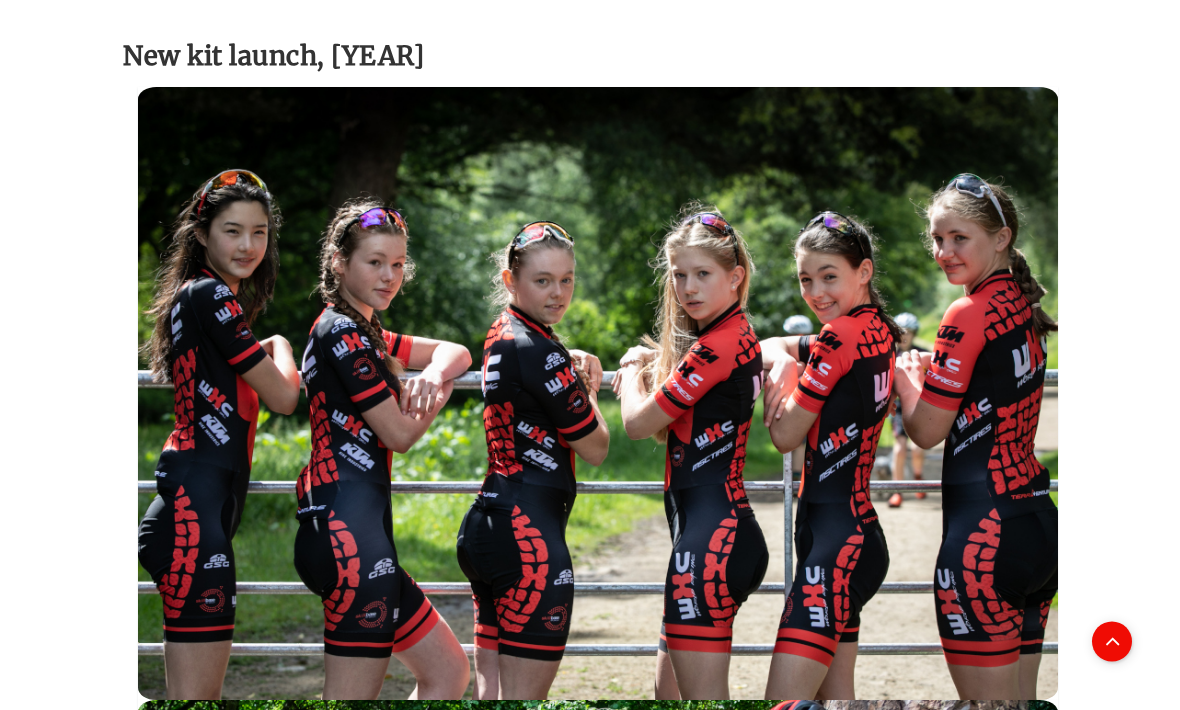 scroll, scrollTop: 184, scrollLeft: 0, axis: vertical 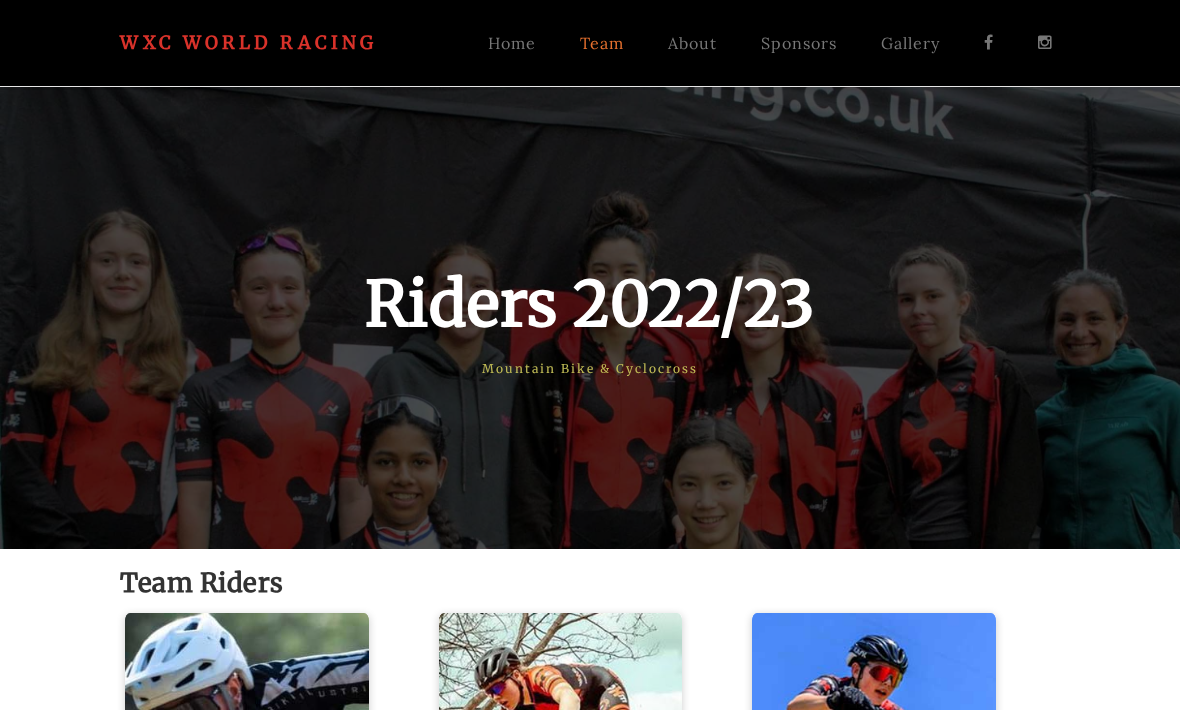 click on "Home" at bounding box center (512, 43) 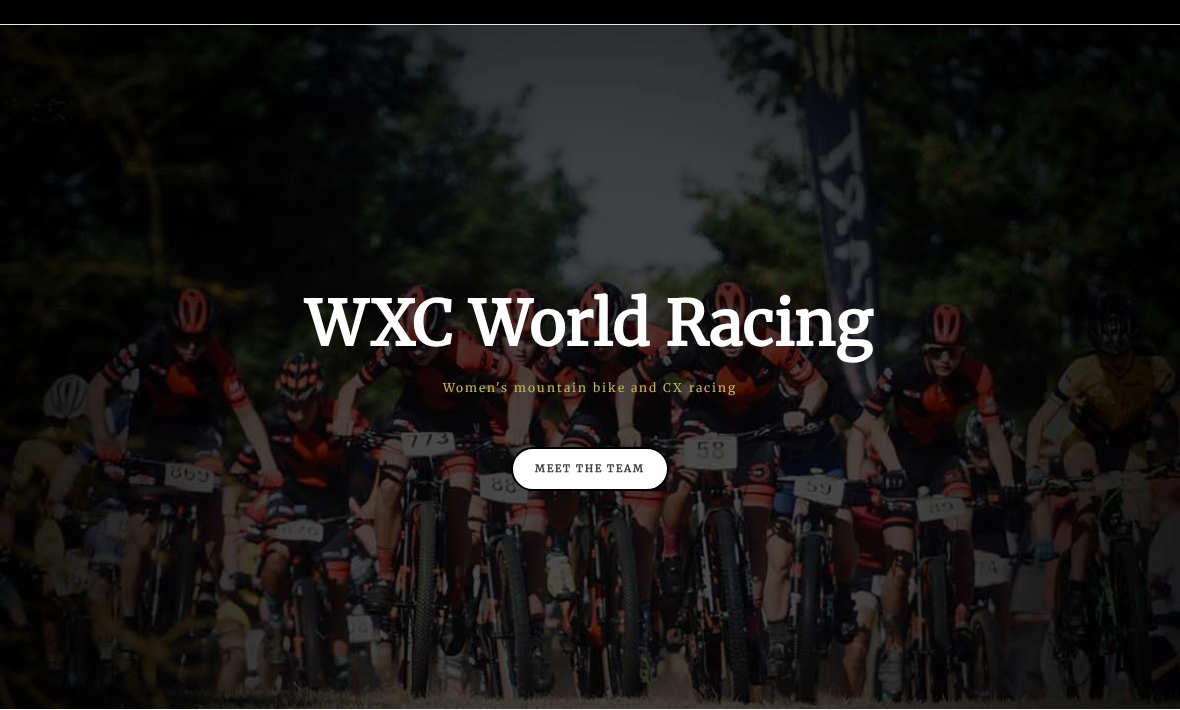 scroll, scrollTop: 62, scrollLeft: 0, axis: vertical 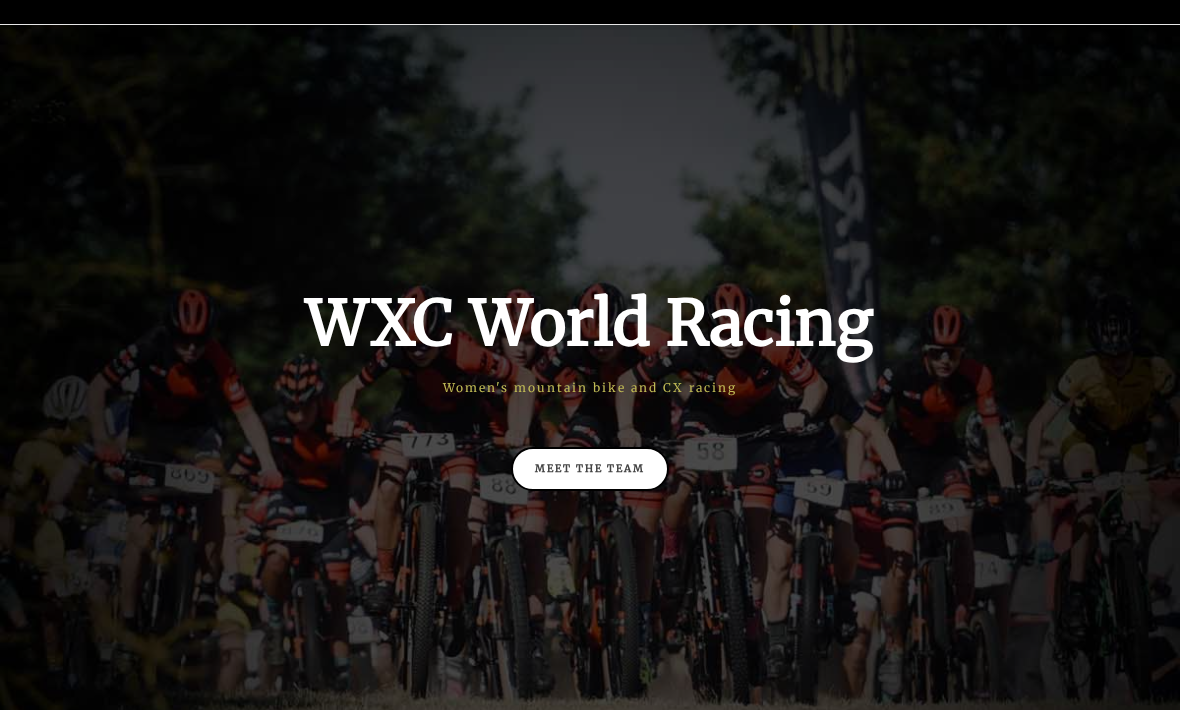 click on "Meet the team" at bounding box center (590, 469) 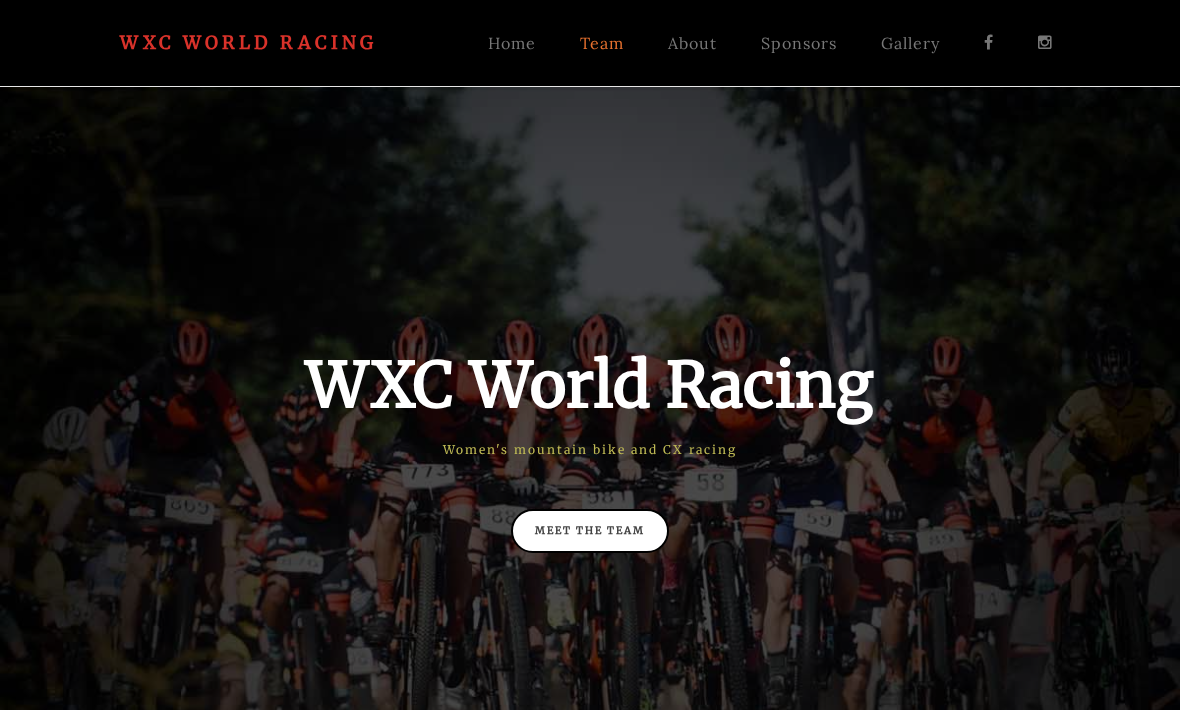 scroll, scrollTop: 61, scrollLeft: 0, axis: vertical 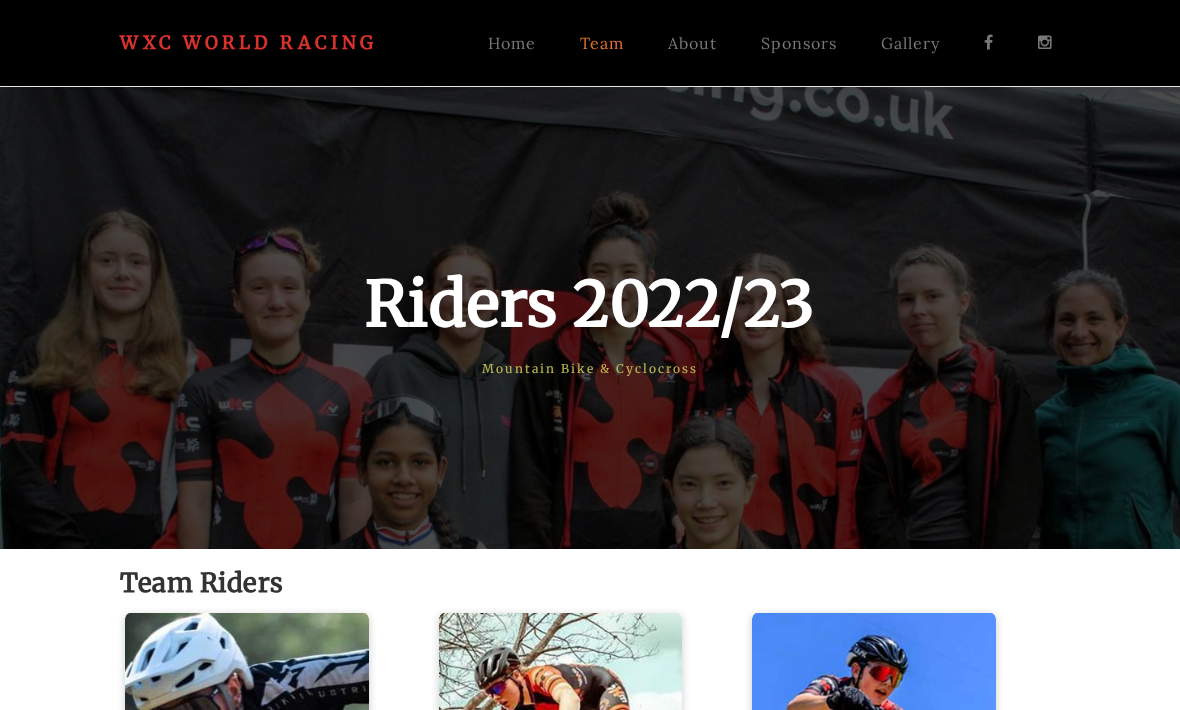click on "Sponsors" at bounding box center (799, 43) 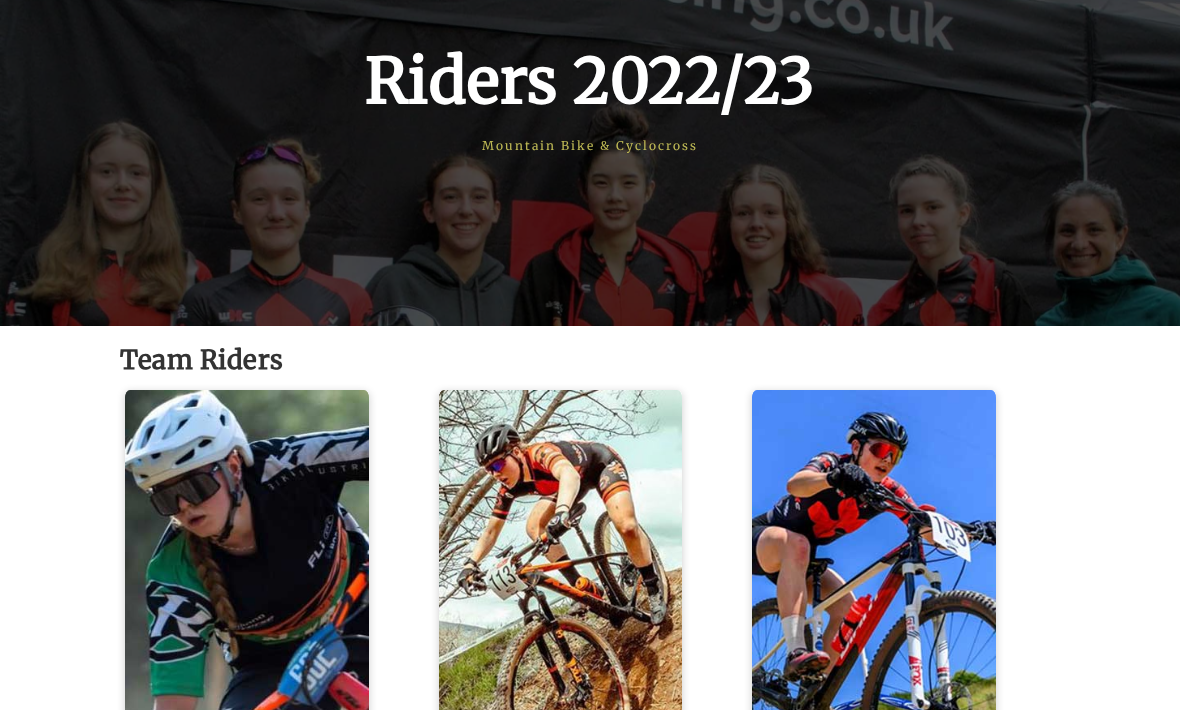 scroll, scrollTop: 0, scrollLeft: 0, axis: both 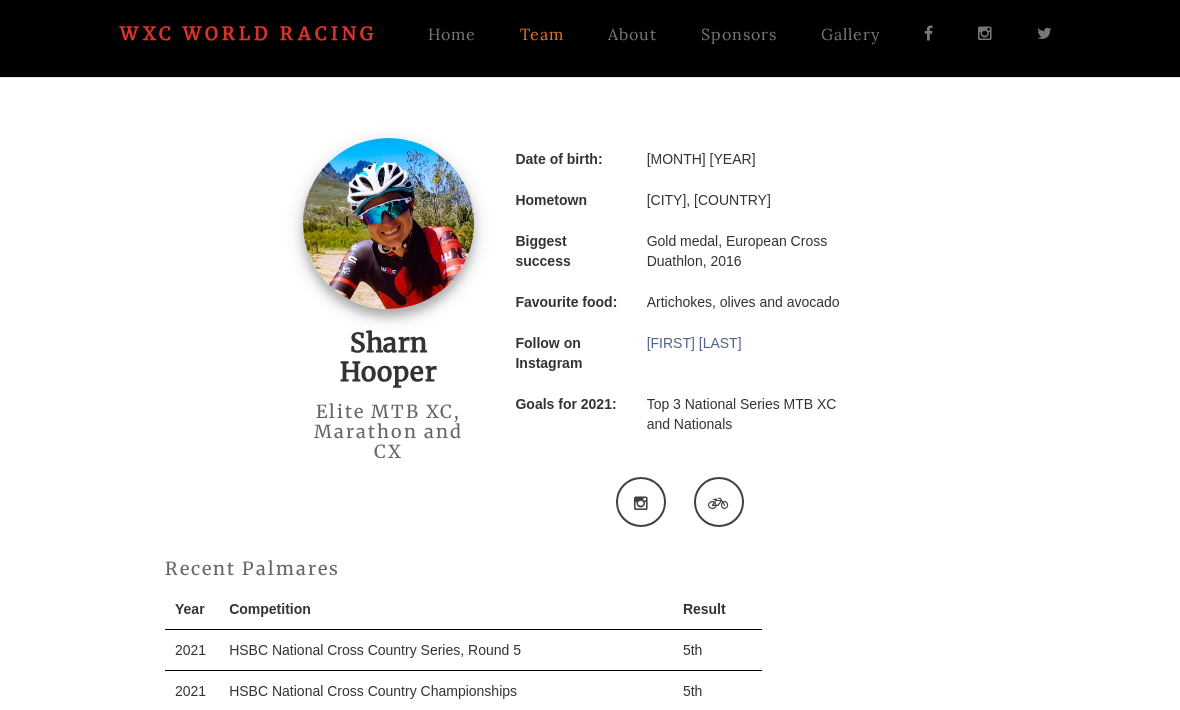 click on "[FIRST] [LAST]" at bounding box center [694, 344] 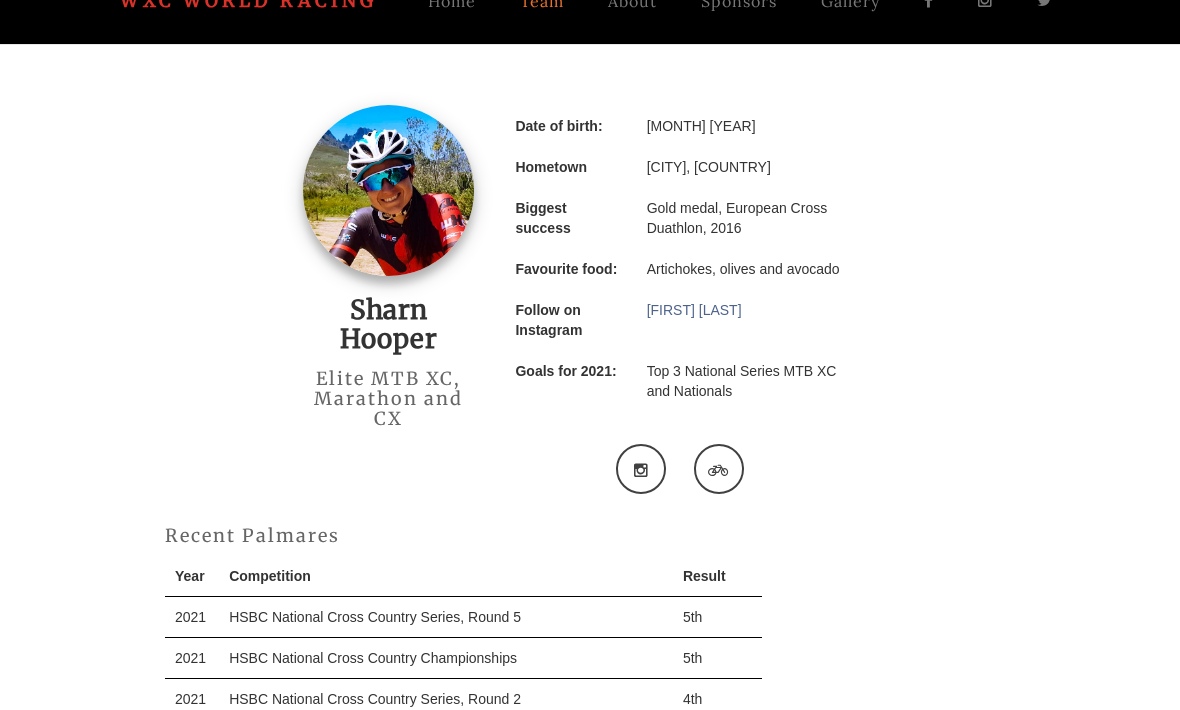 scroll, scrollTop: 0, scrollLeft: 0, axis: both 